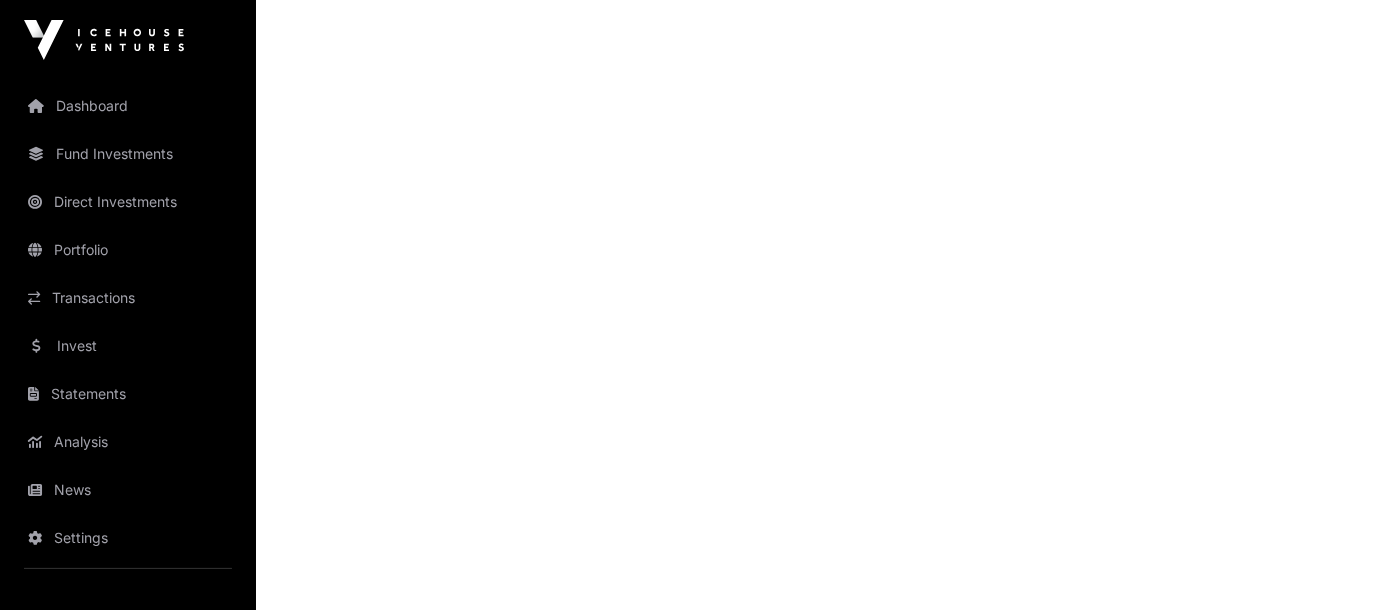 scroll, scrollTop: 1999, scrollLeft: 0, axis: vertical 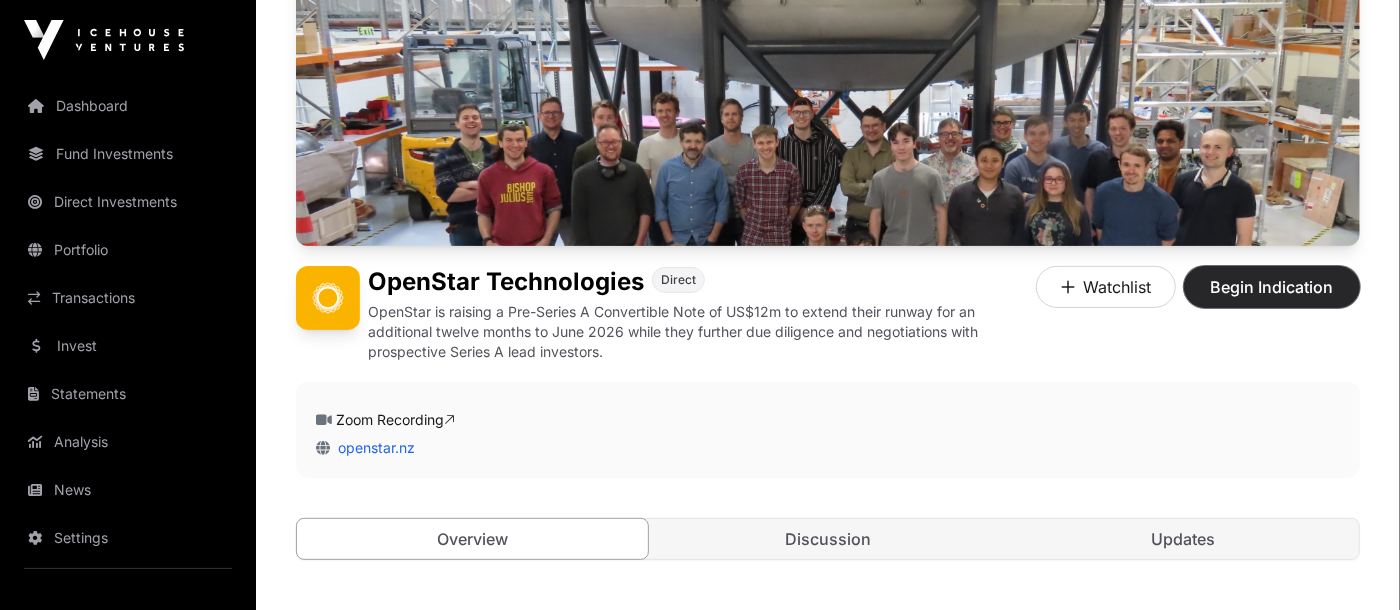 click on "Begin Indication" 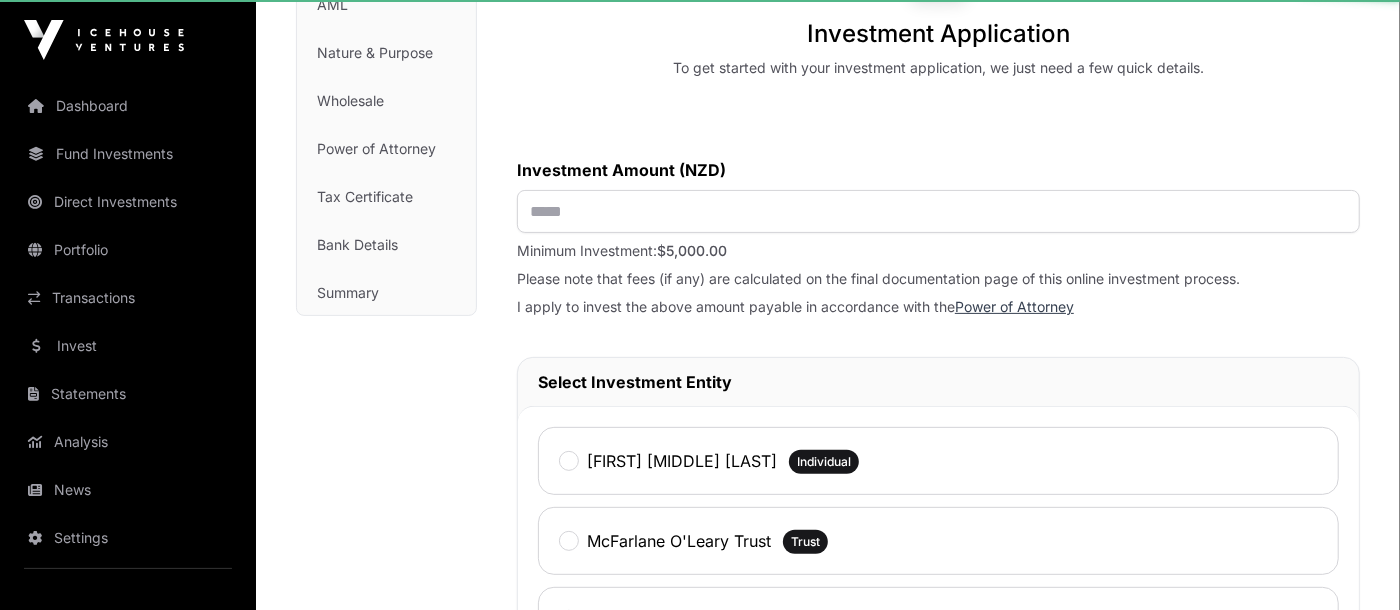 scroll, scrollTop: 0, scrollLeft: 0, axis: both 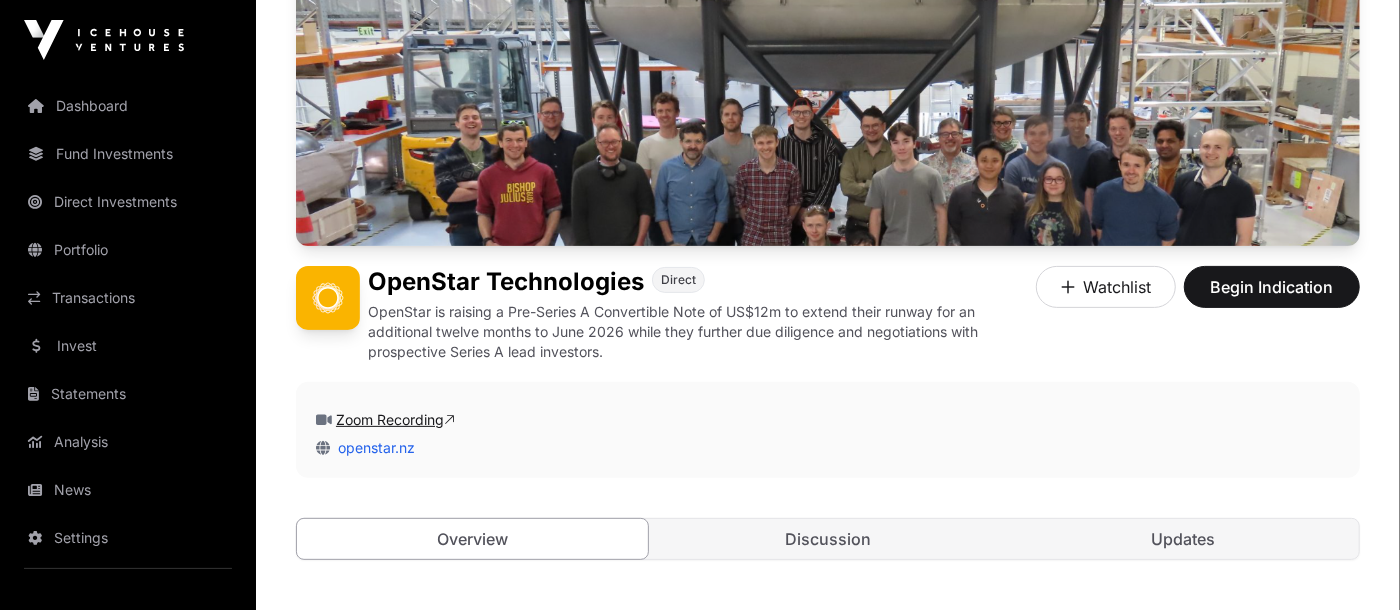 click on "Zoom Recording" 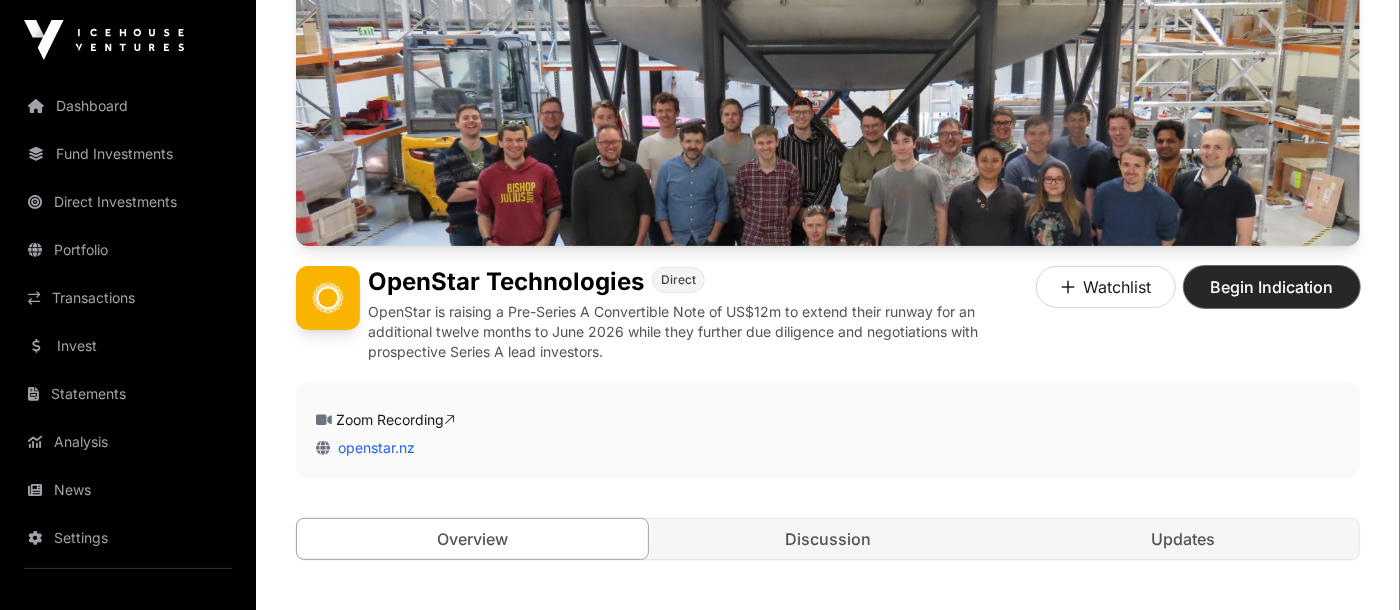 click on "Begin Indication" 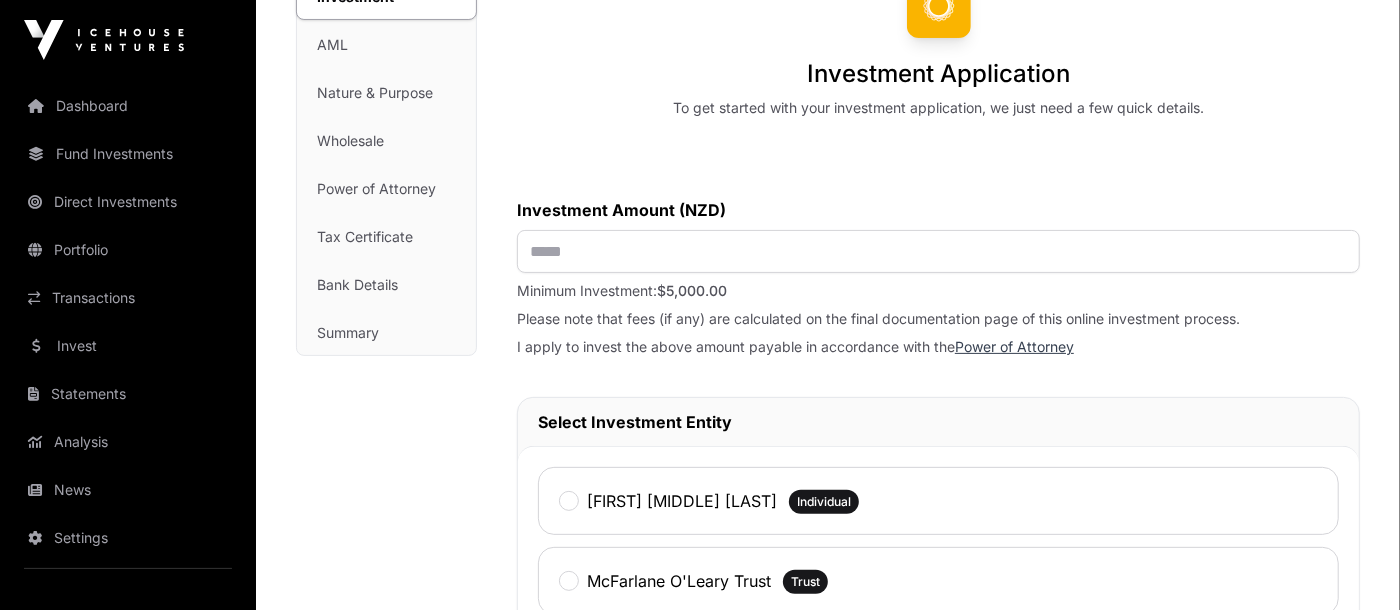 scroll, scrollTop: 249, scrollLeft: 0, axis: vertical 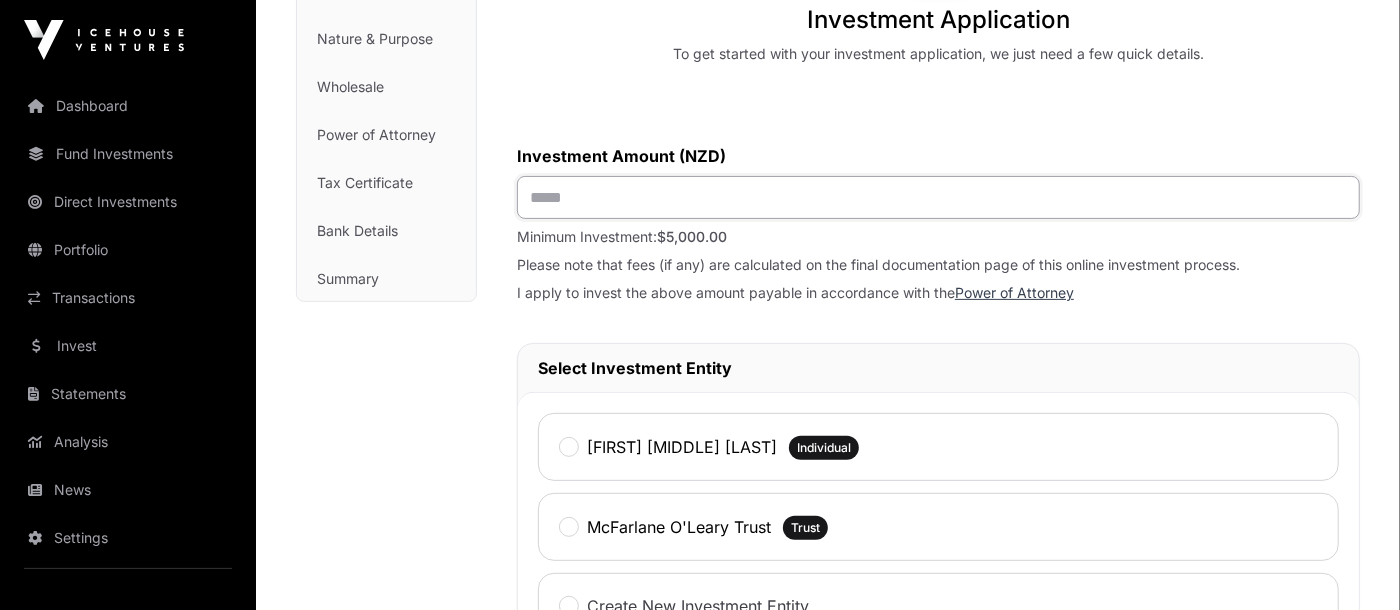 click 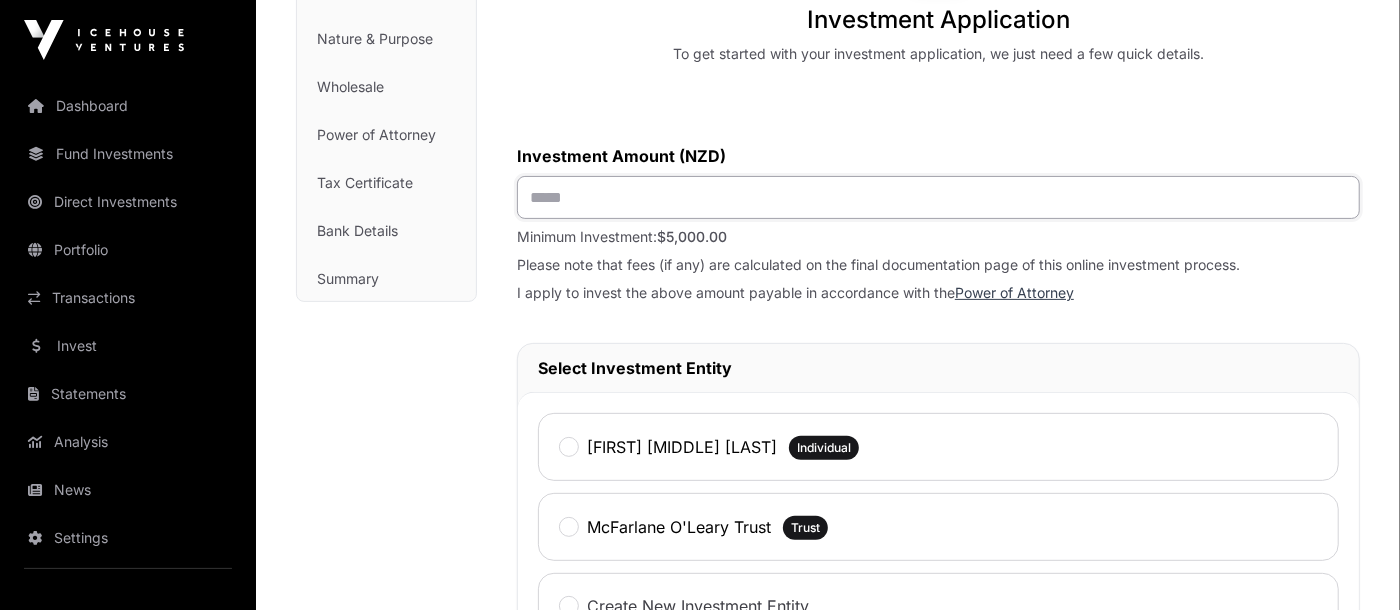 scroll, scrollTop: 374, scrollLeft: 0, axis: vertical 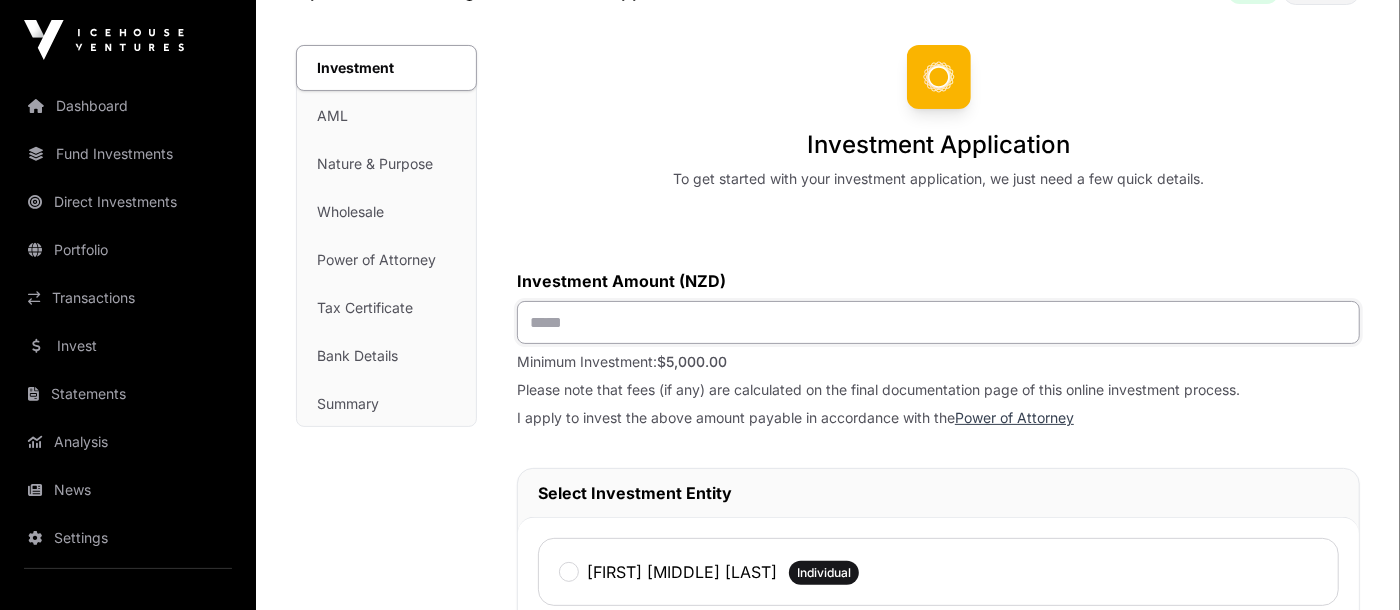click 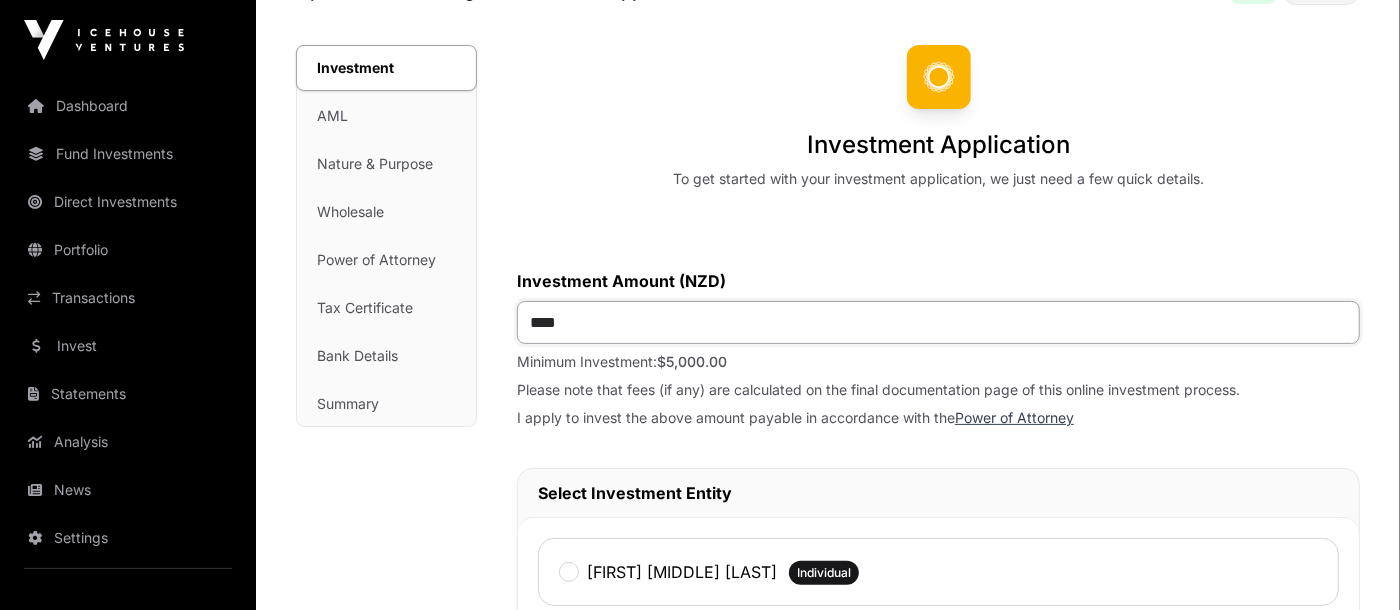 type on "******" 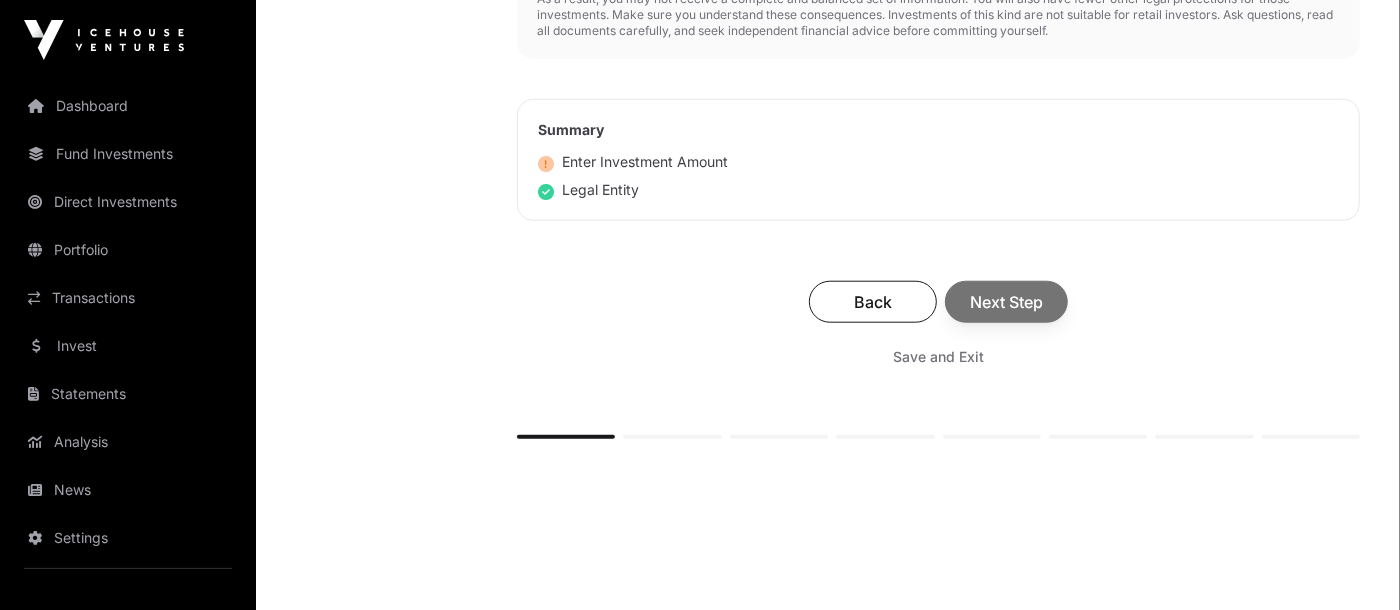 scroll, scrollTop: 1124, scrollLeft: 0, axis: vertical 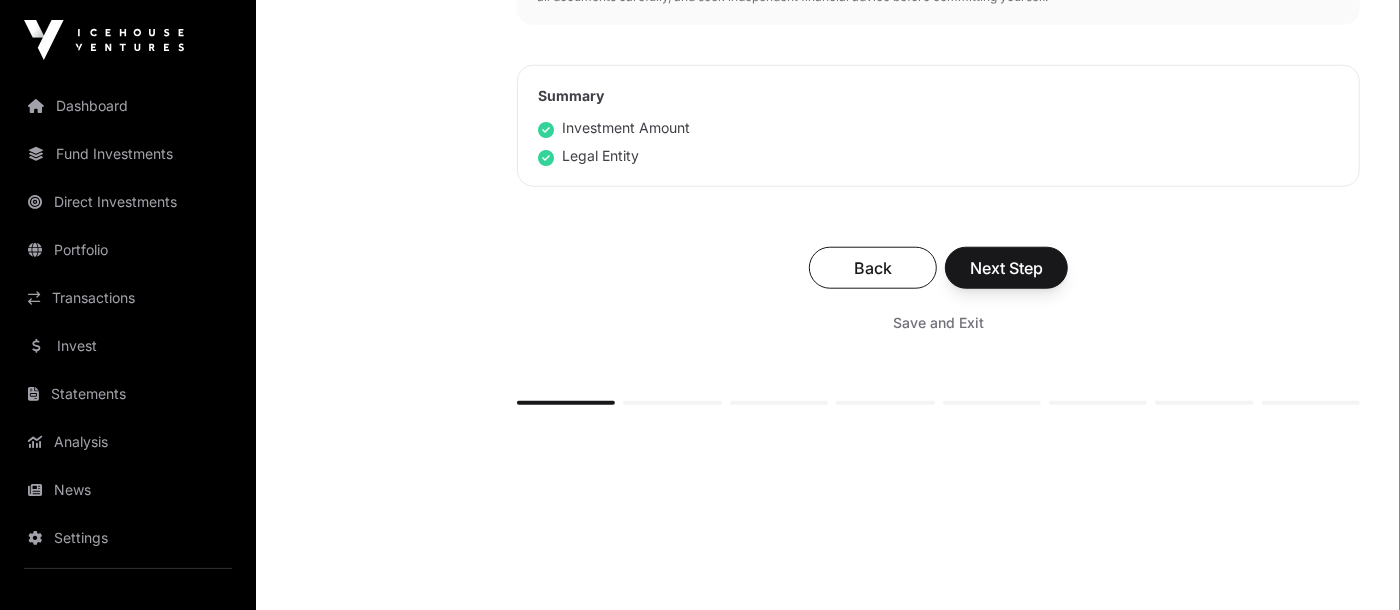 click on "Back Next Step" 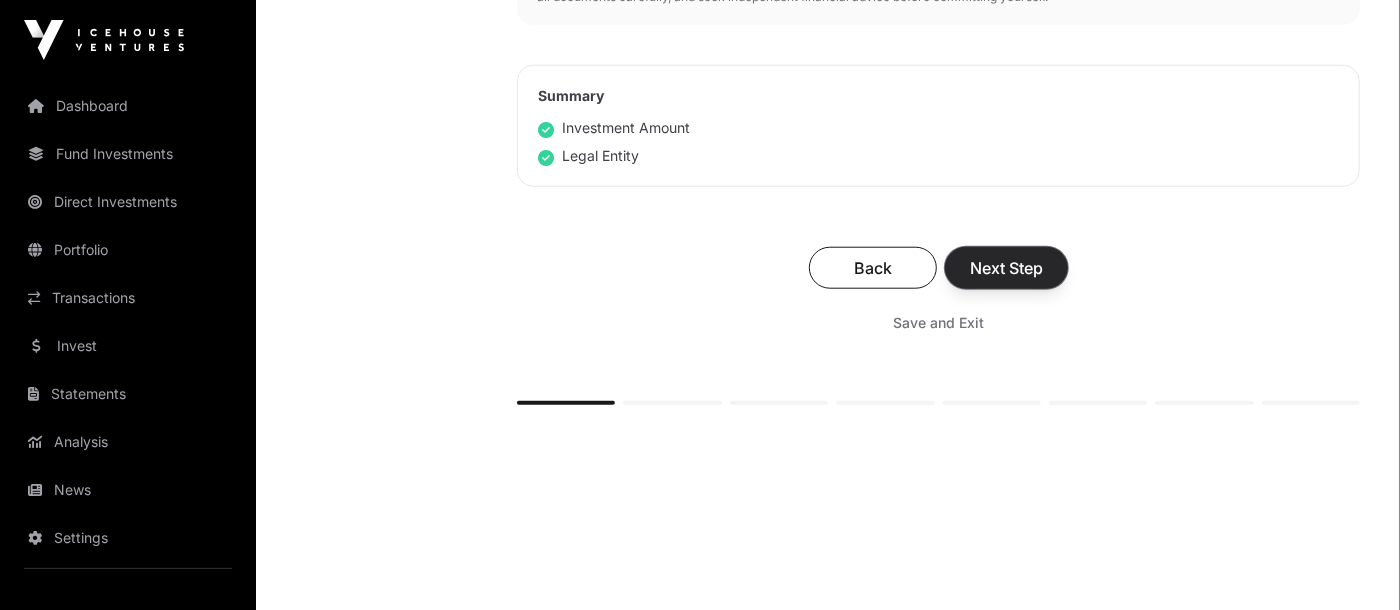 click on "Next Step" 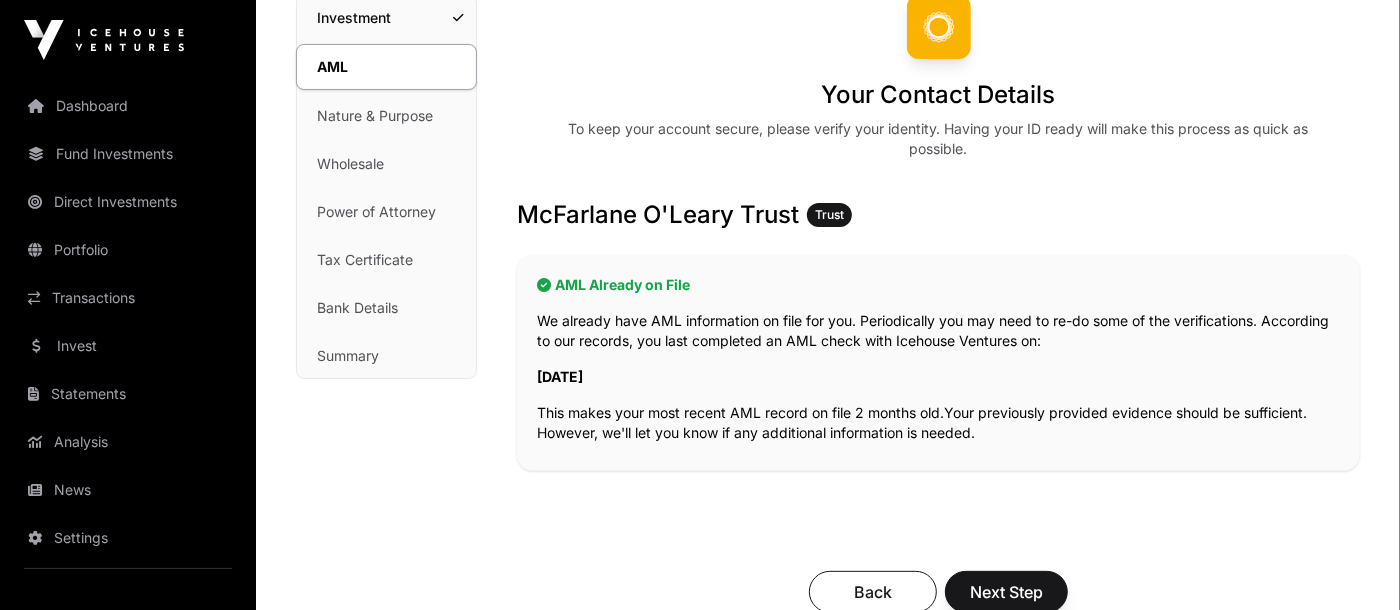 scroll, scrollTop: 249, scrollLeft: 0, axis: vertical 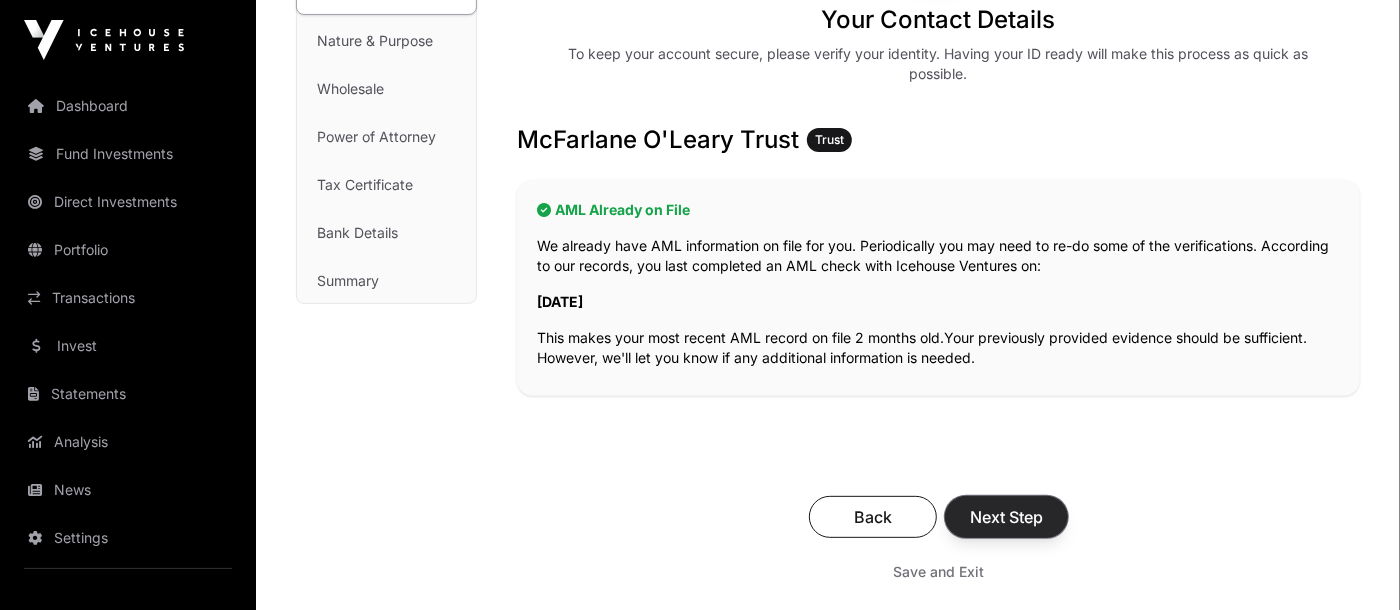 click on "Next Step" 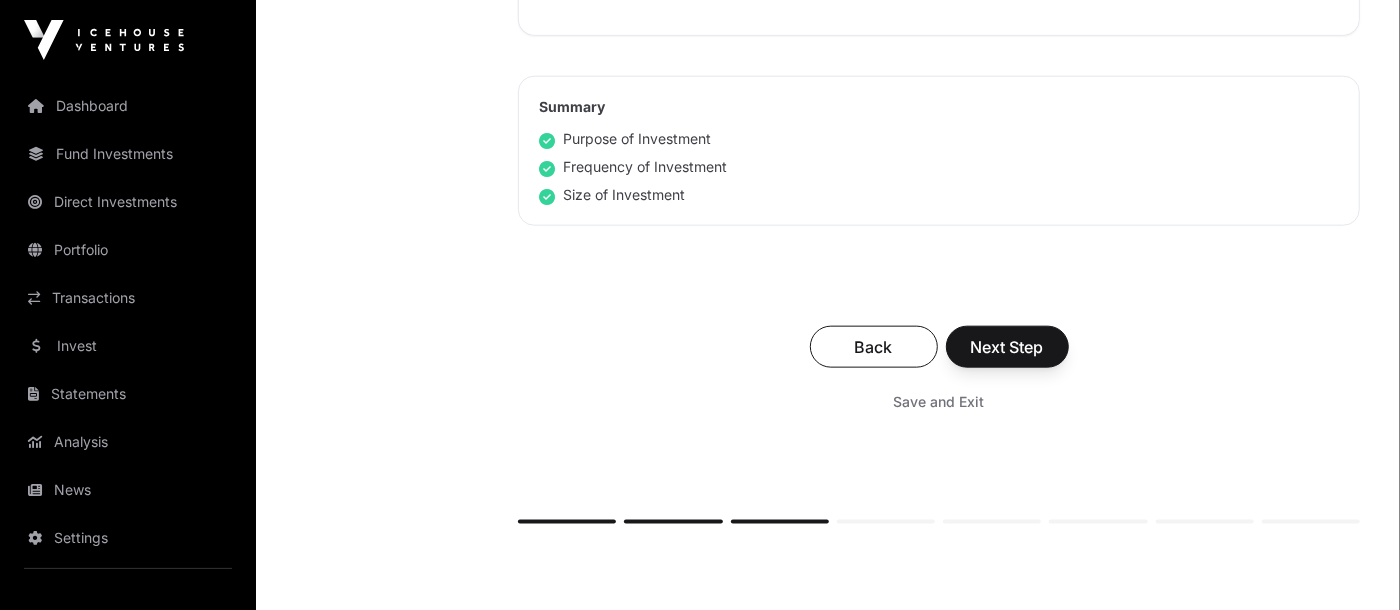 scroll, scrollTop: 1374, scrollLeft: 0, axis: vertical 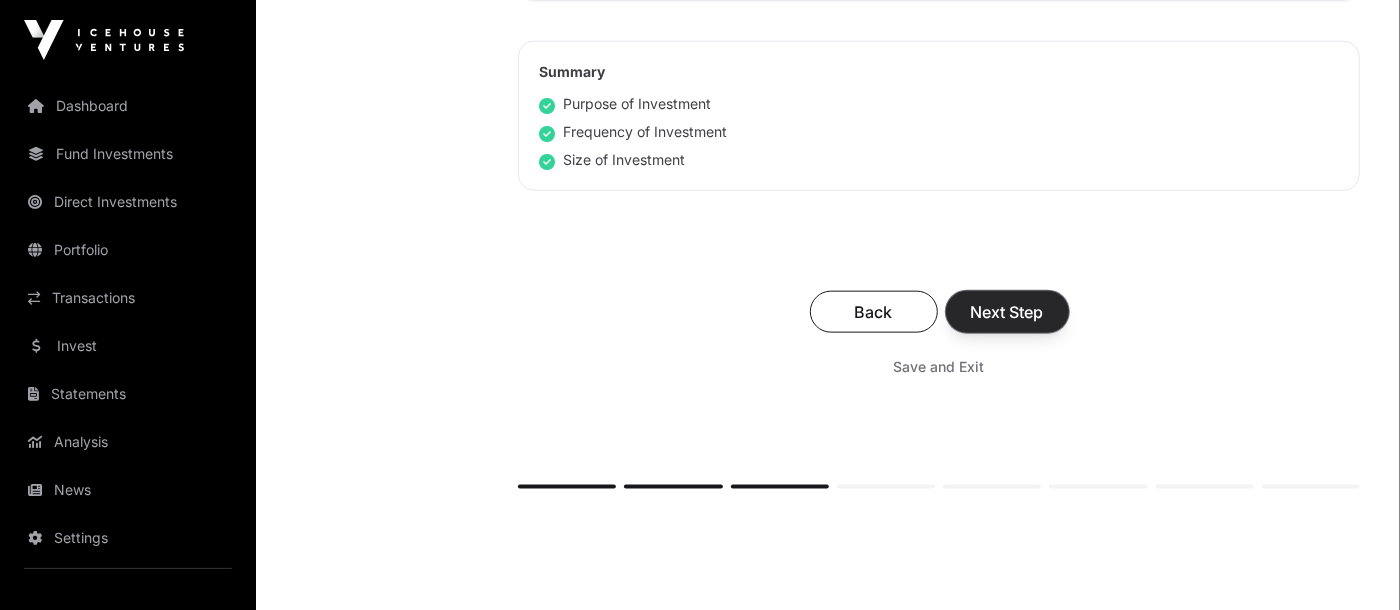 click on "Next Step" 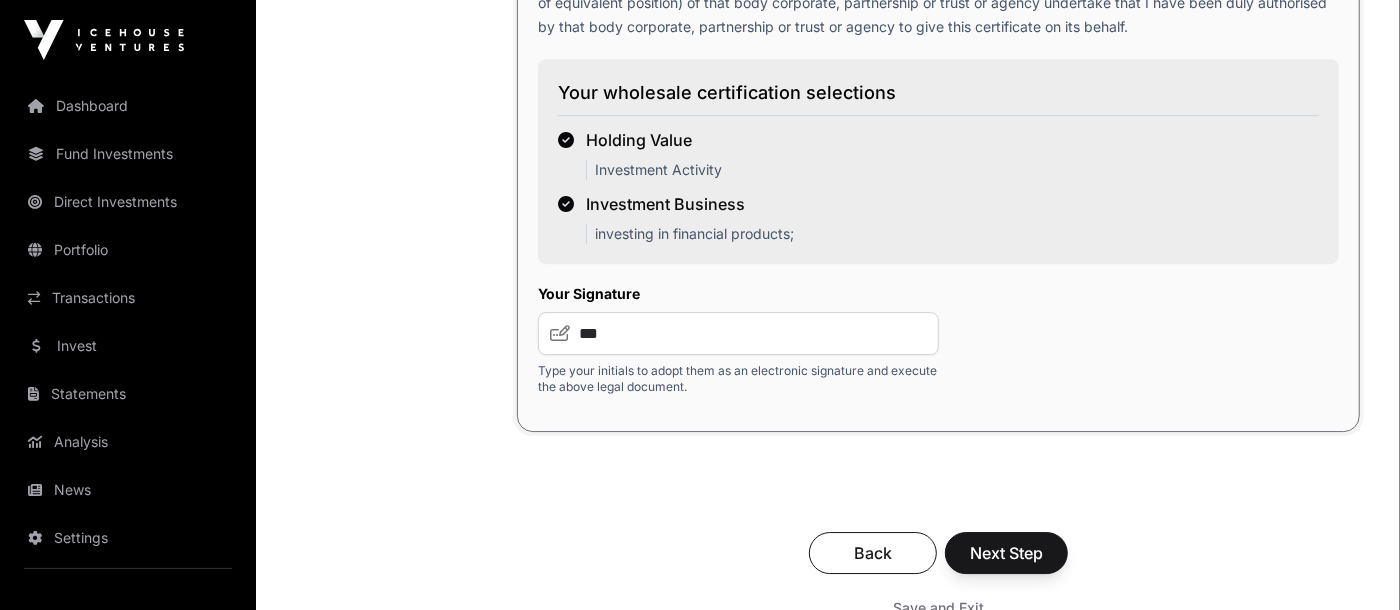 scroll, scrollTop: 3874, scrollLeft: 0, axis: vertical 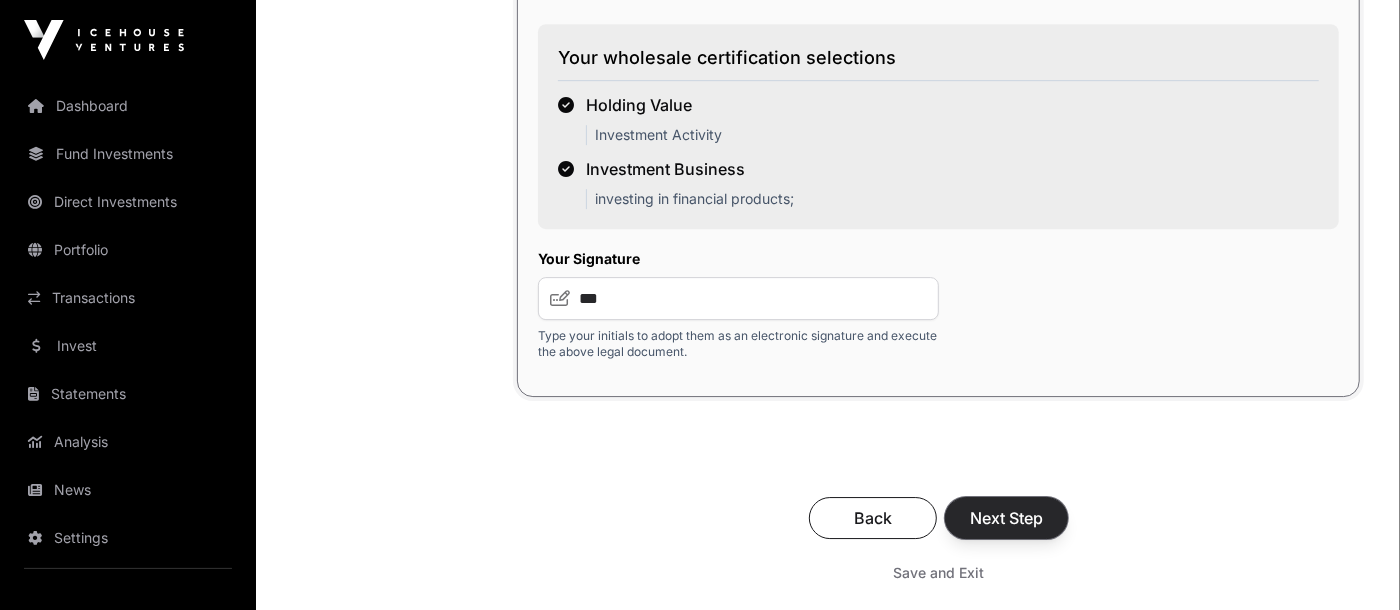 click on "Next Step" 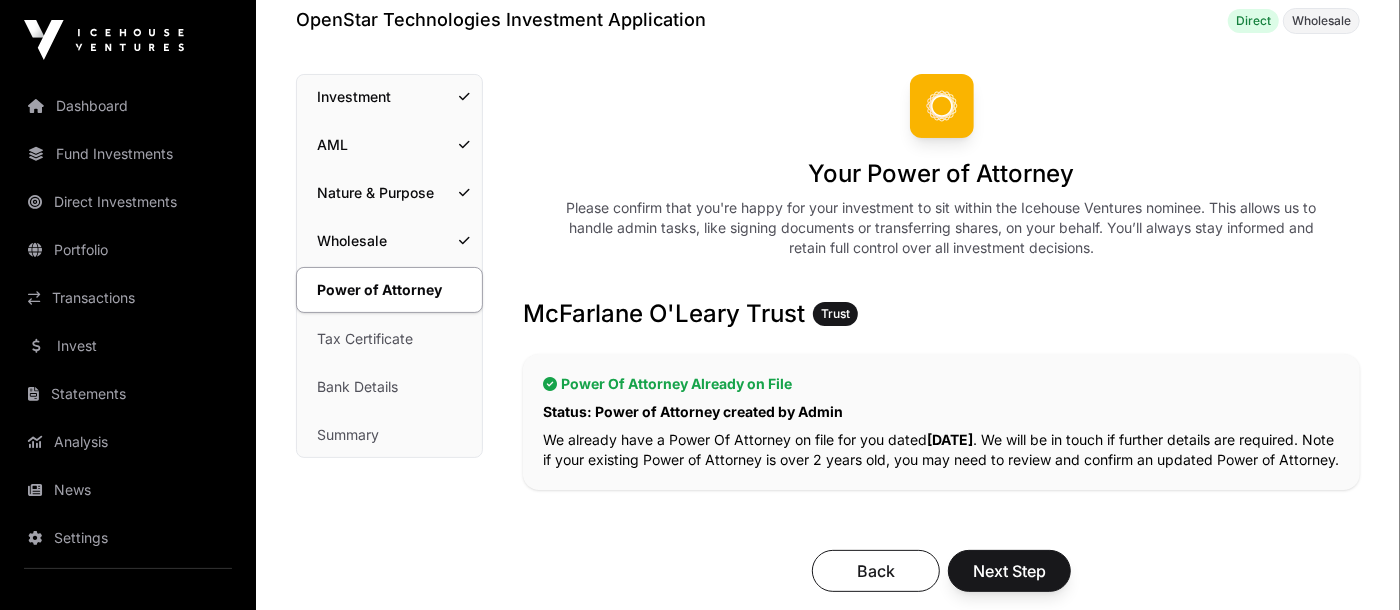 scroll, scrollTop: 249, scrollLeft: 0, axis: vertical 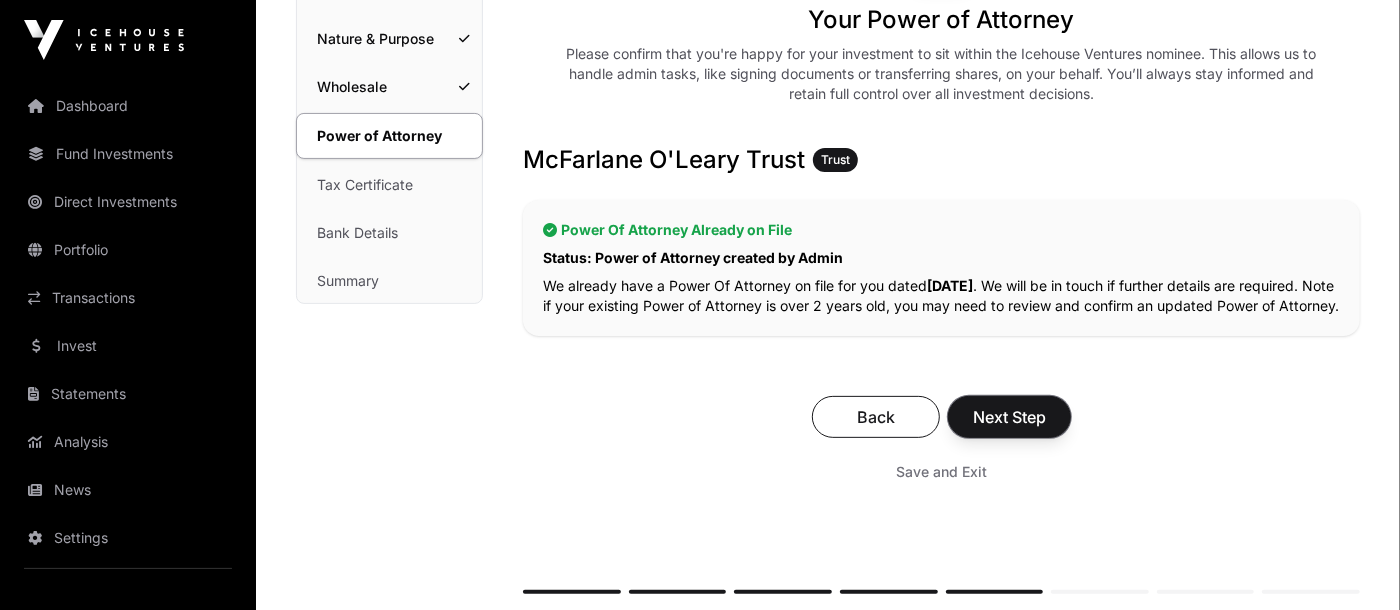 click on "Next Step" 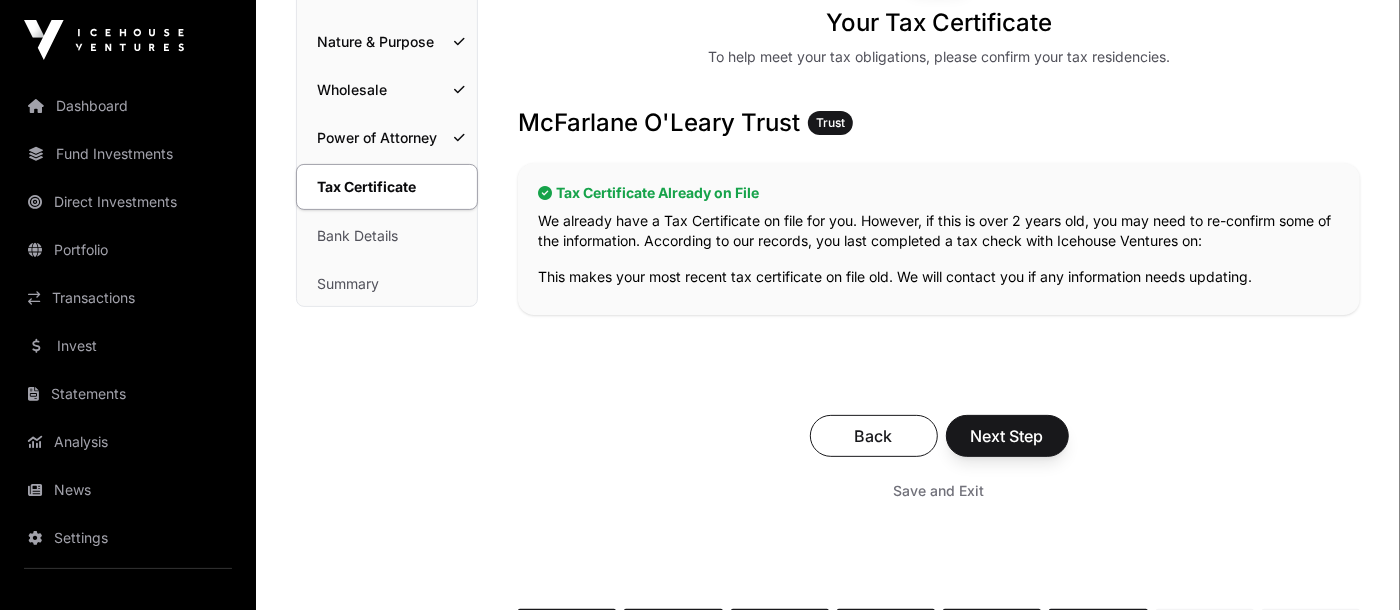 scroll, scrollTop: 249, scrollLeft: 0, axis: vertical 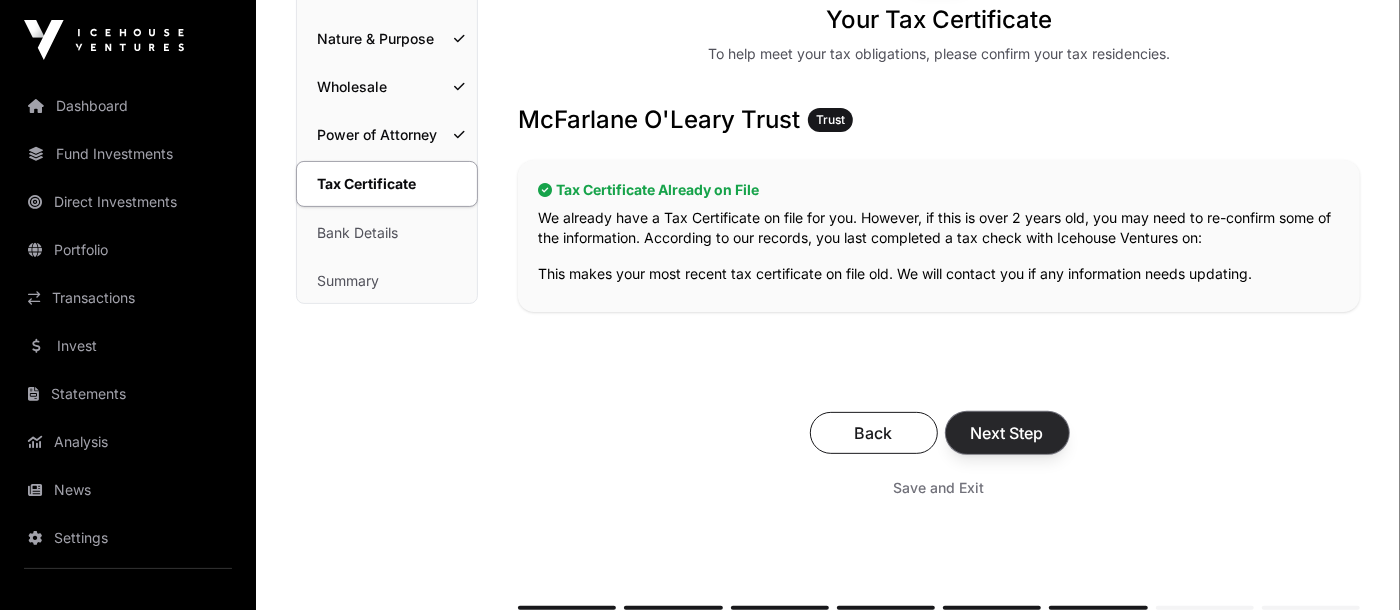 click on "Next Step" 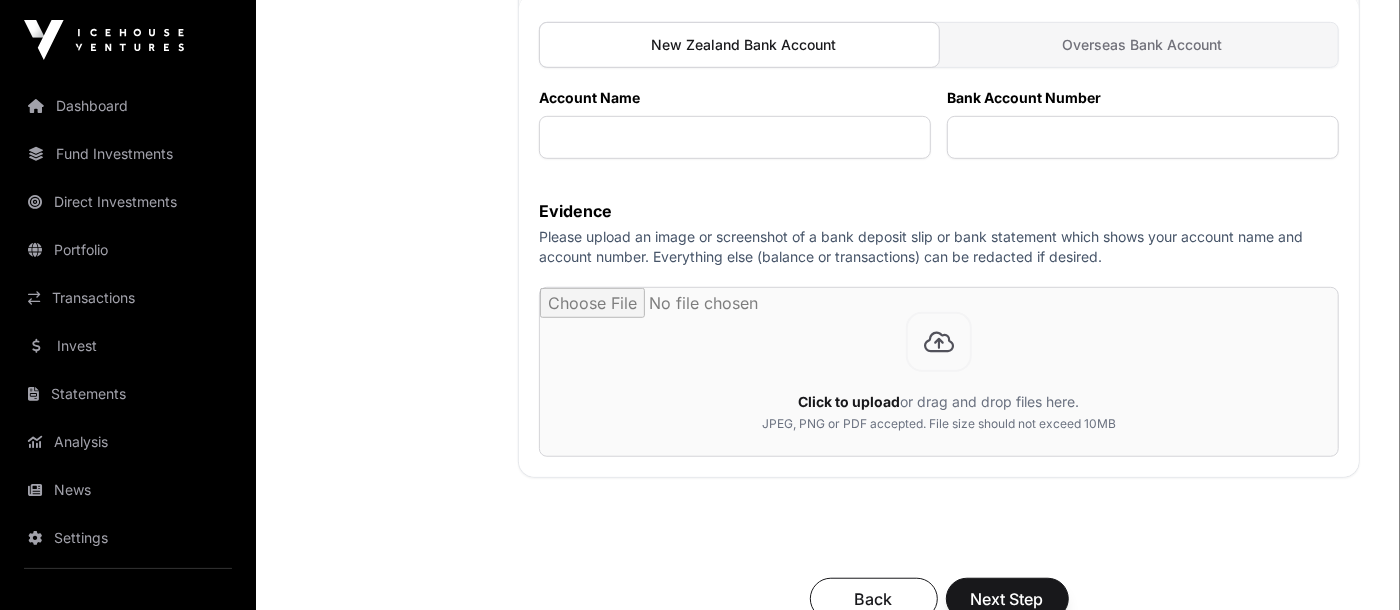 scroll, scrollTop: 624, scrollLeft: 0, axis: vertical 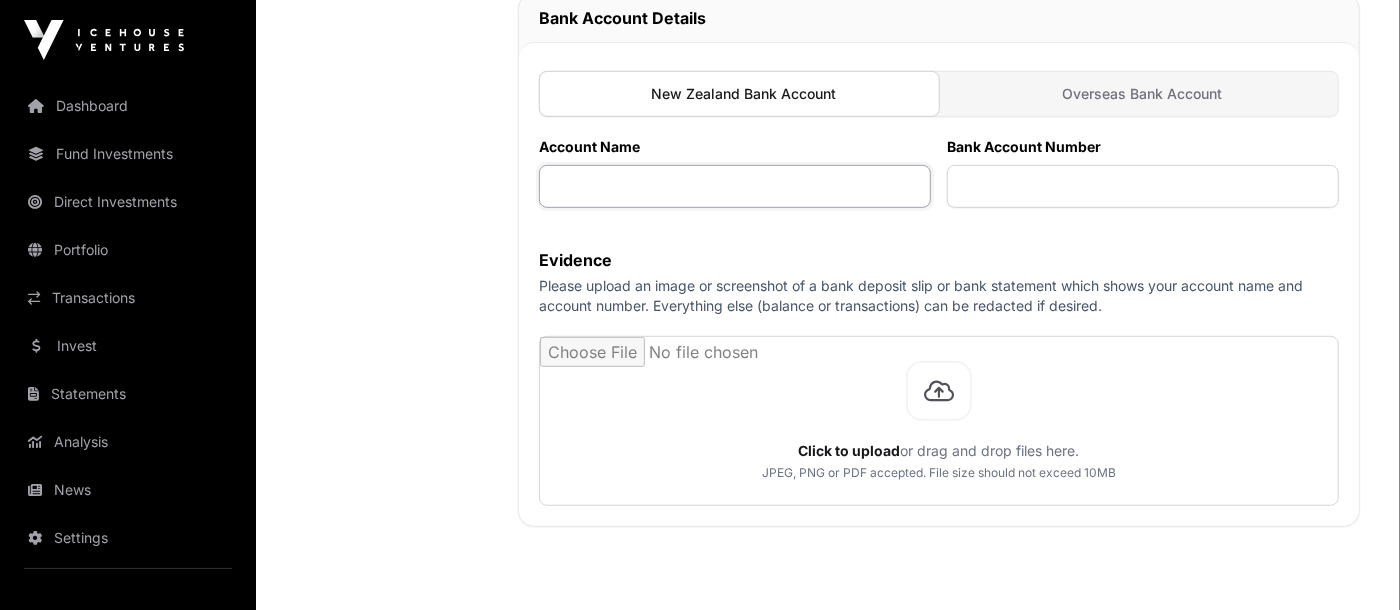 click 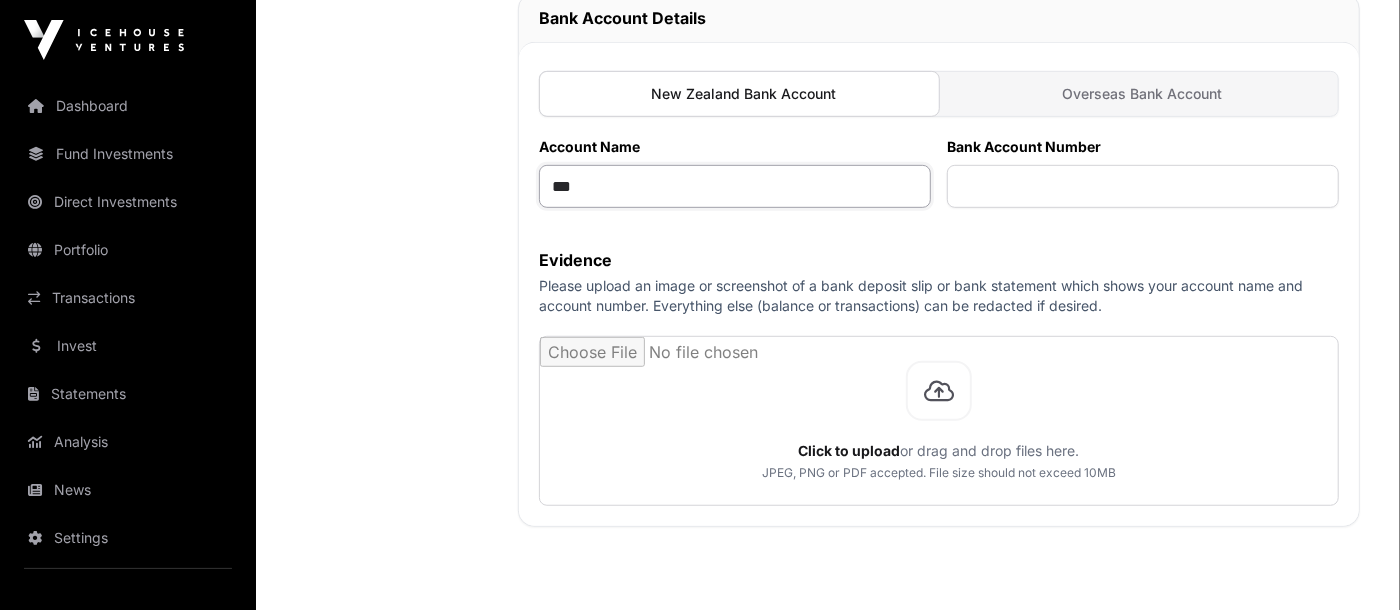 type on "*" 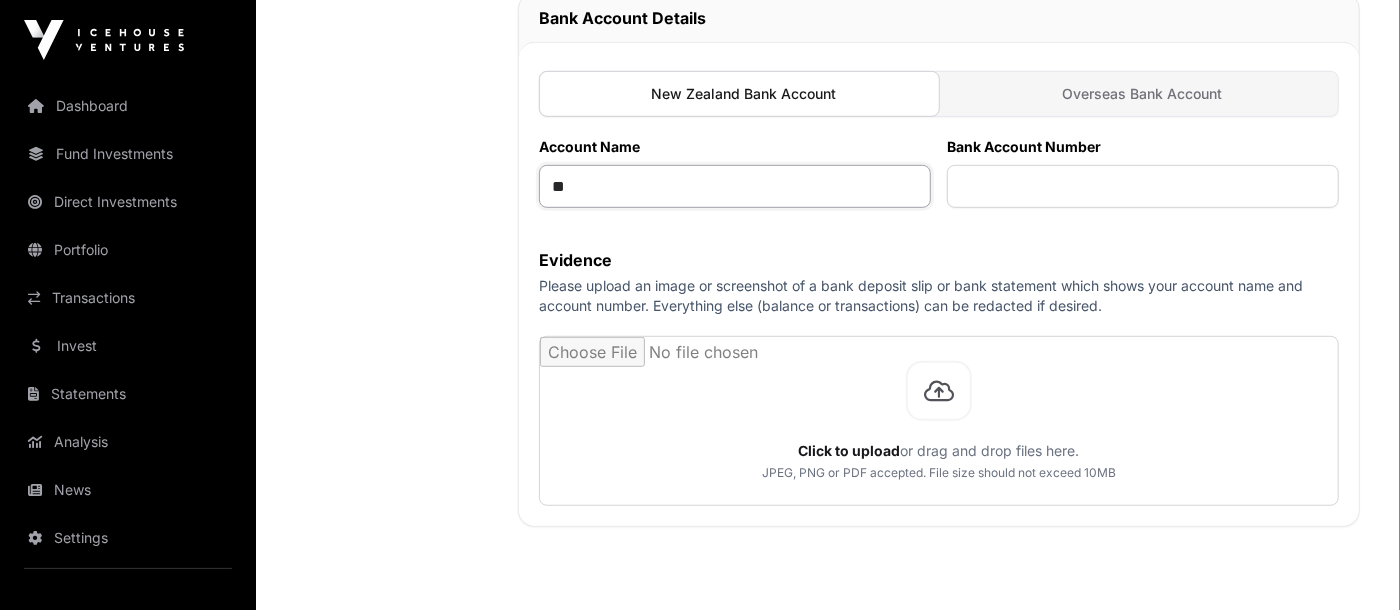 type on "*" 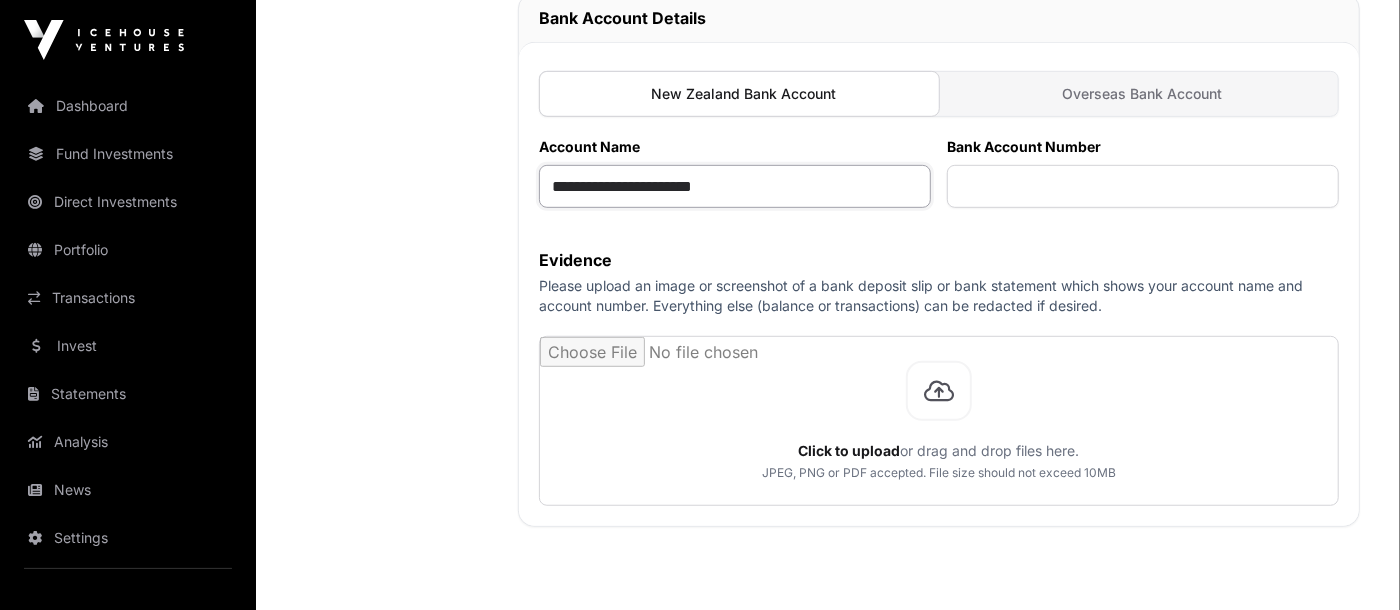 type on "**********" 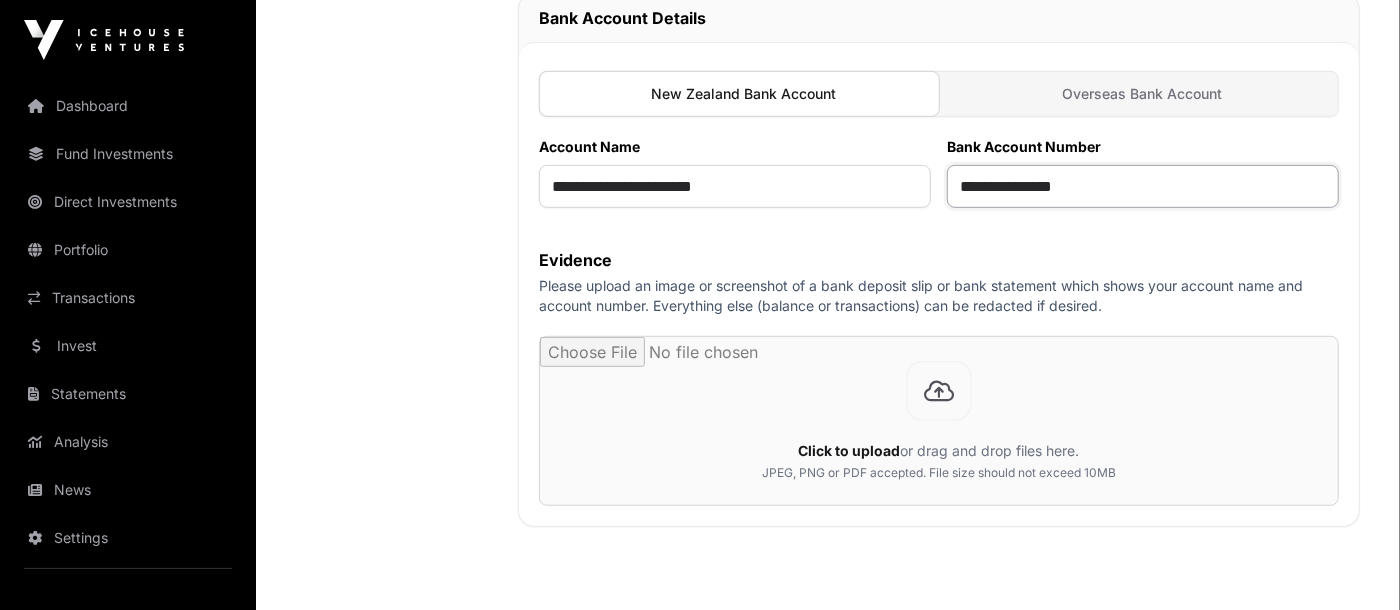 type on "**********" 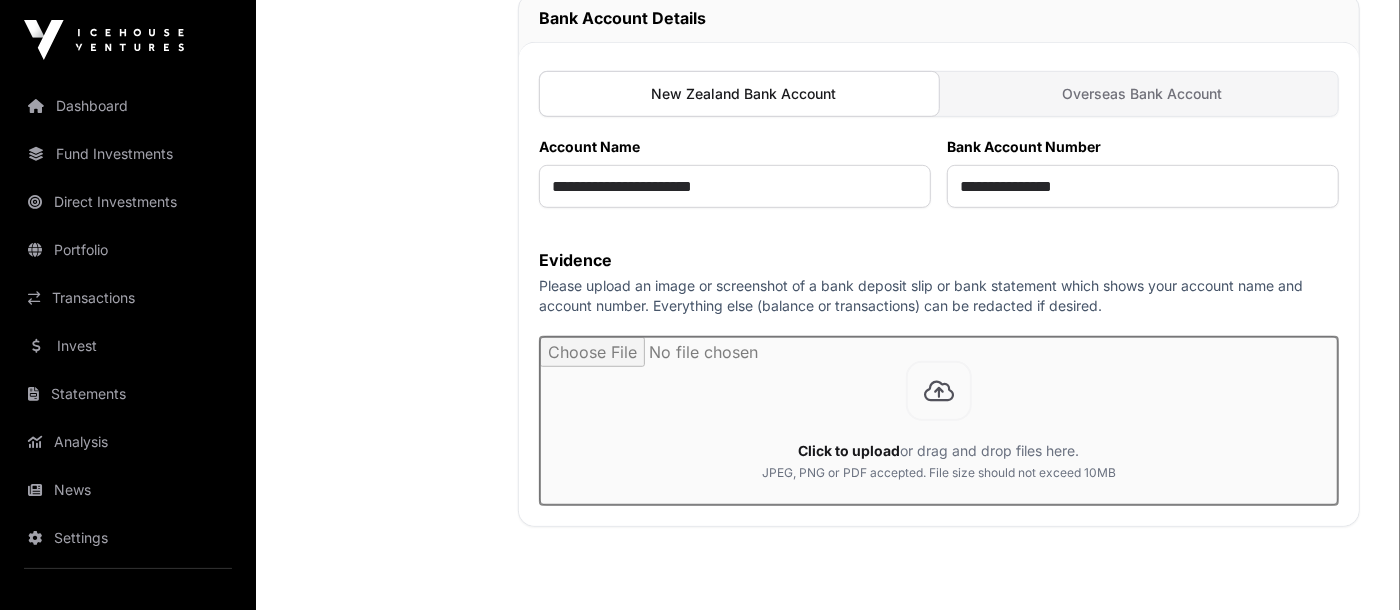 click 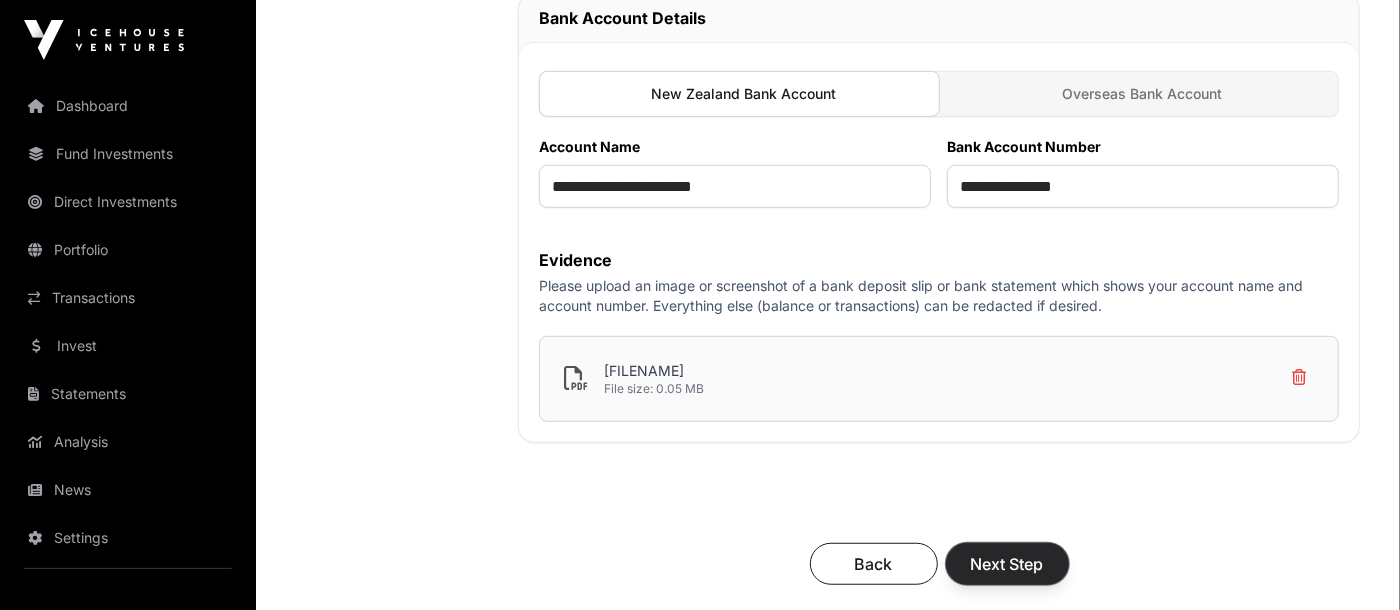 click on "Next Step" 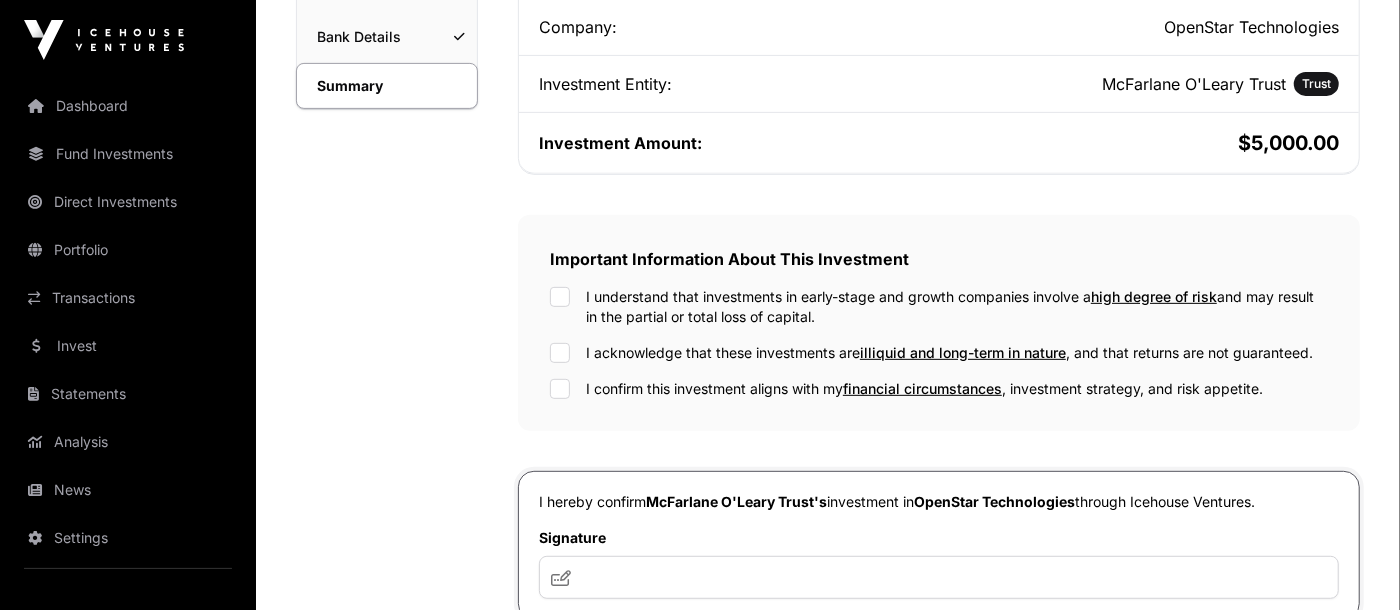 scroll, scrollTop: 442, scrollLeft: 0, axis: vertical 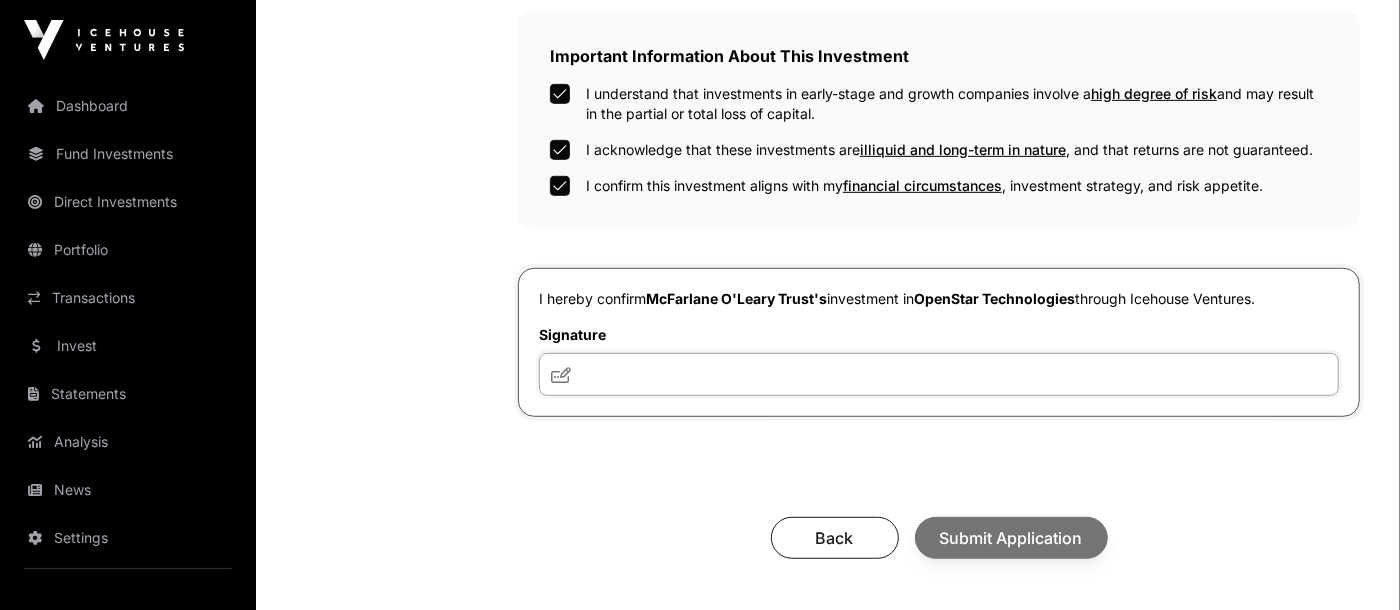 click 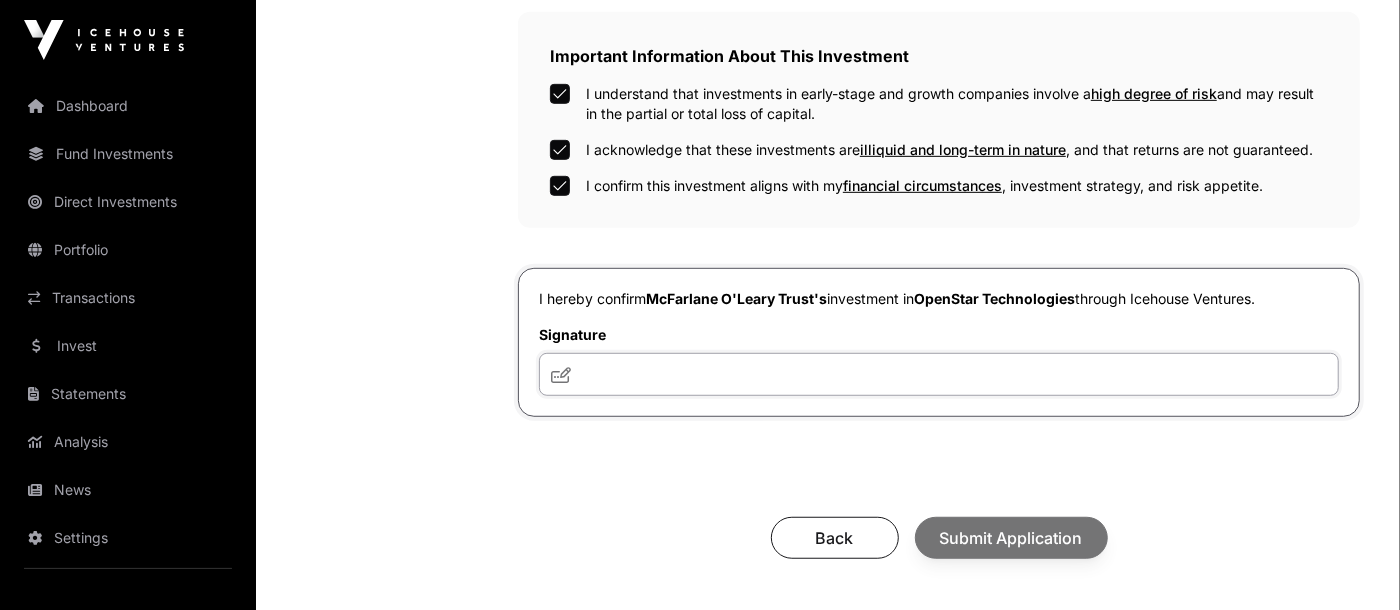 type on "***" 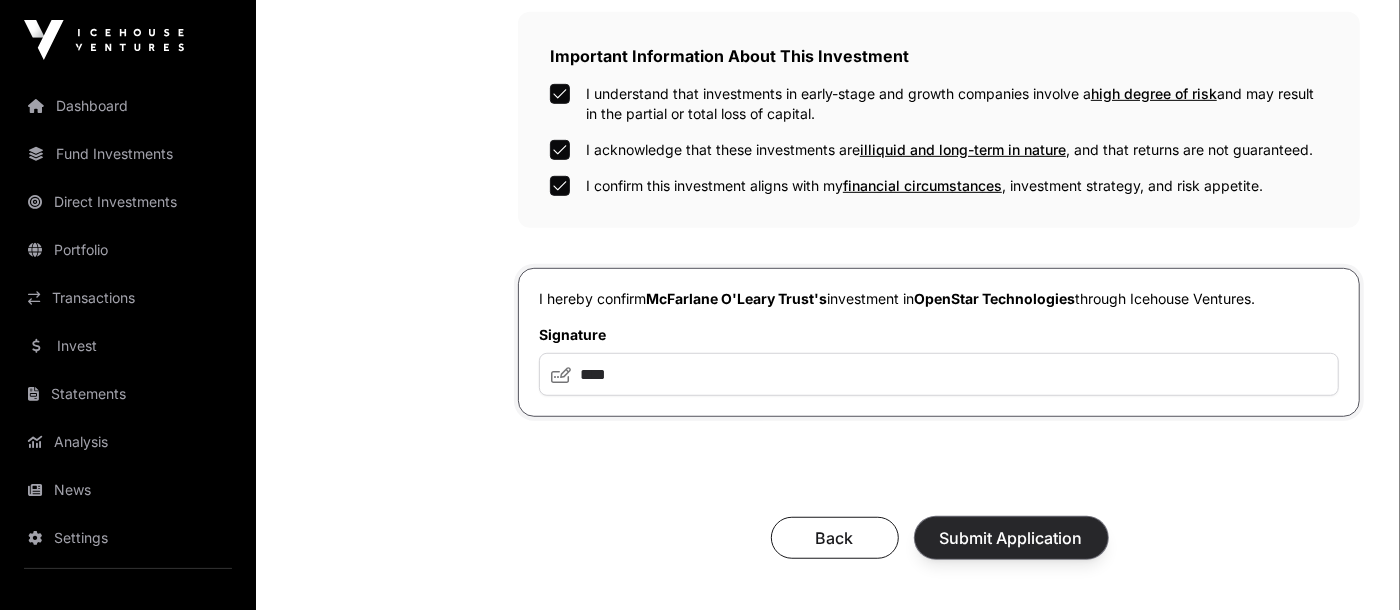 click on "Submit Application" 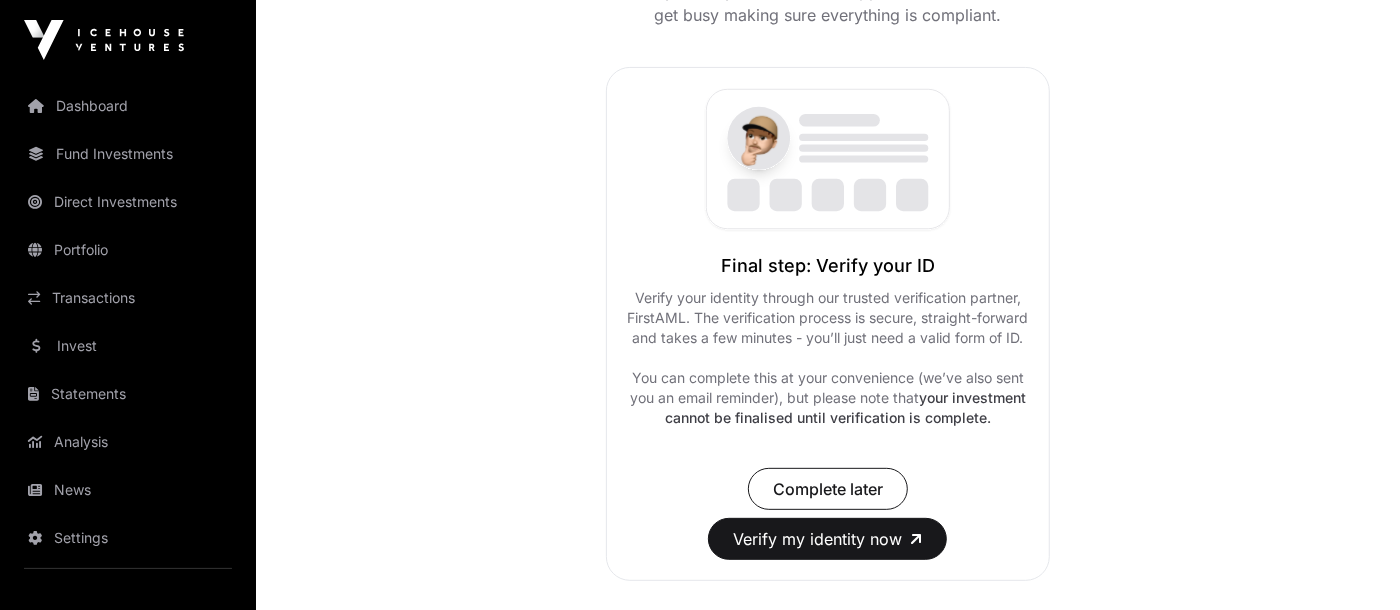 scroll, scrollTop: 327, scrollLeft: 0, axis: vertical 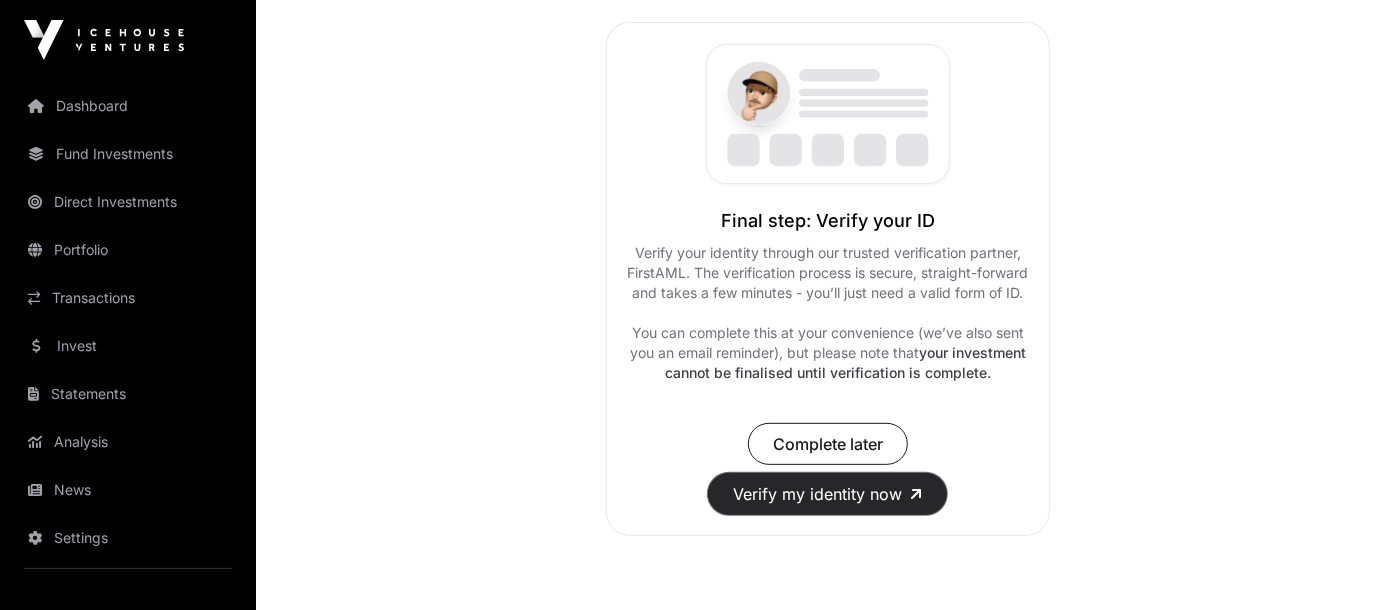 click on "Verify my identity now" 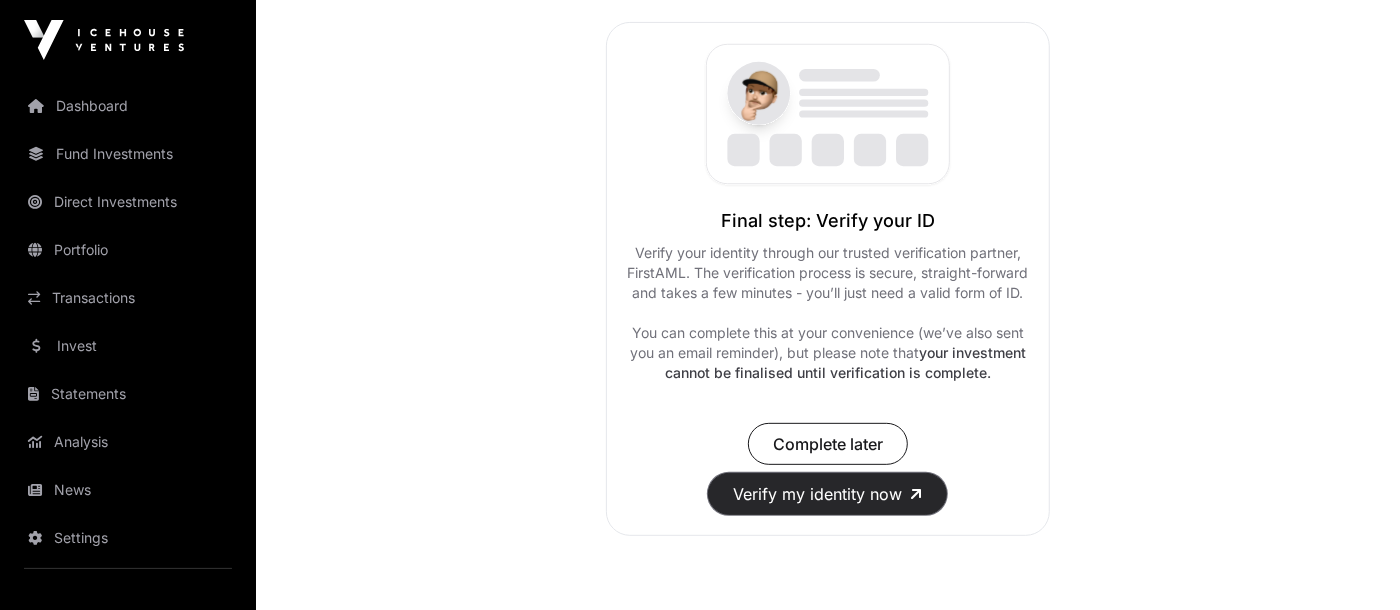 click on "Verify my identity now" 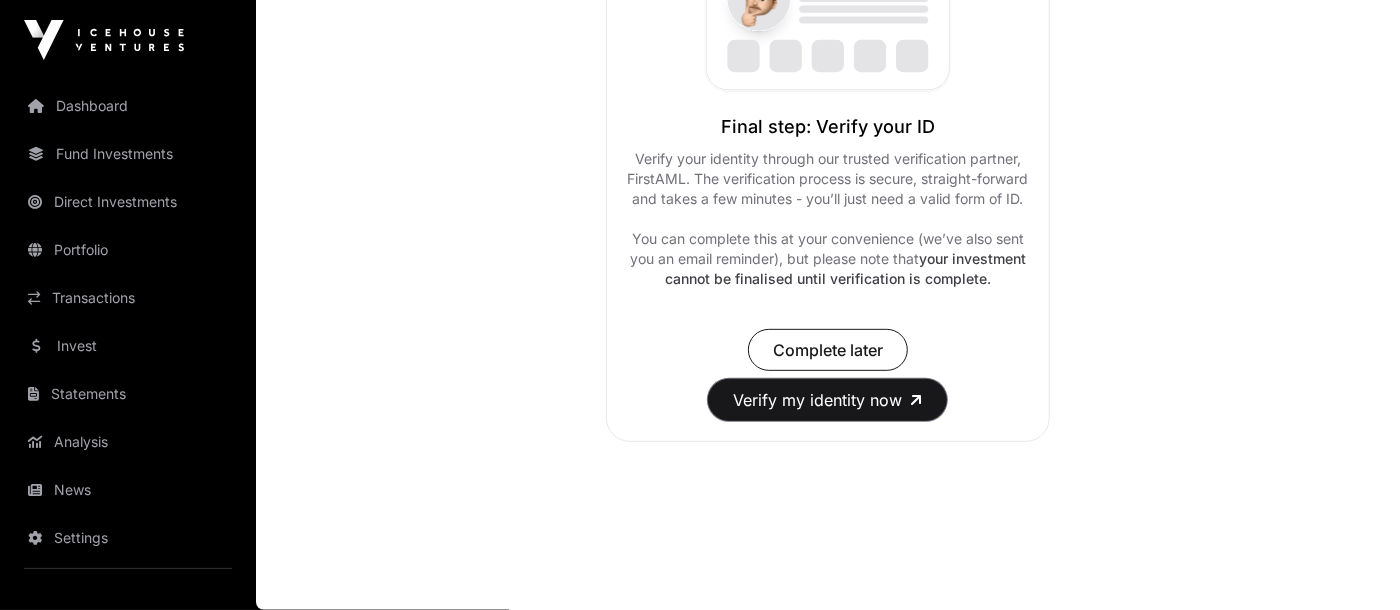 scroll, scrollTop: 0, scrollLeft: 0, axis: both 